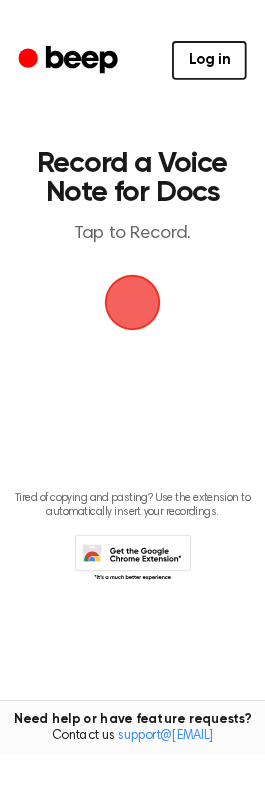 scroll, scrollTop: 0, scrollLeft: 0, axis: both 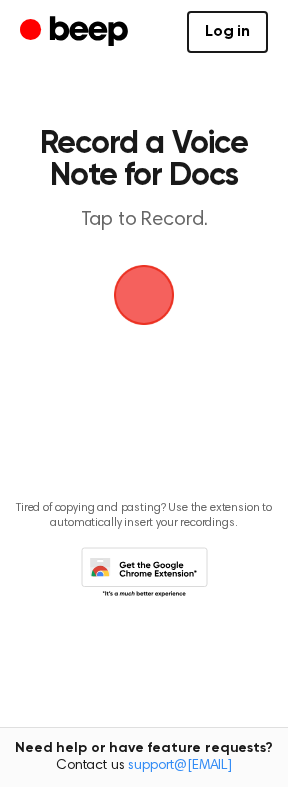click at bounding box center (144, 295) 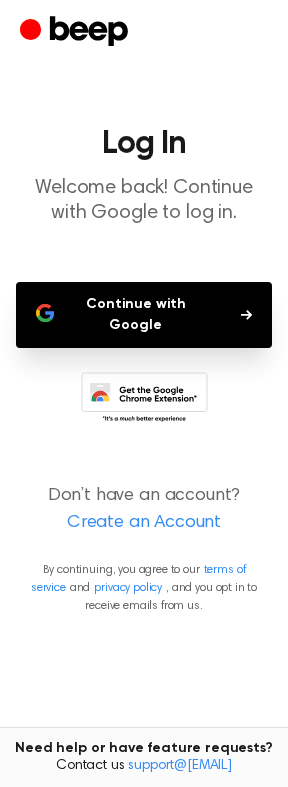 click on "Continue with Google" at bounding box center [144, 315] 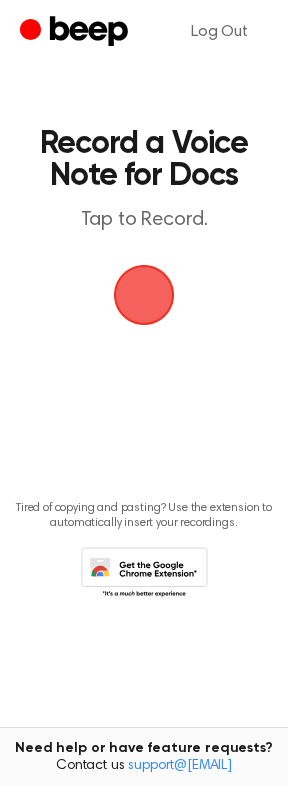 click at bounding box center (144, 295) 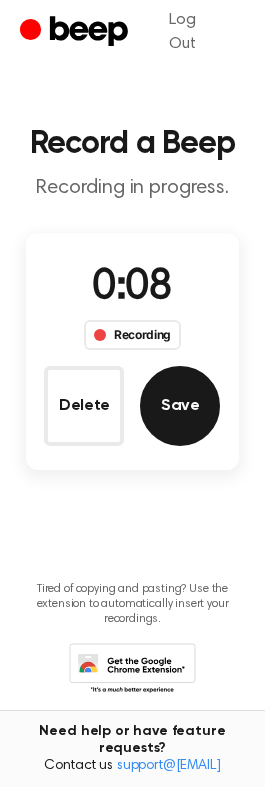 click on "Save" at bounding box center (180, 406) 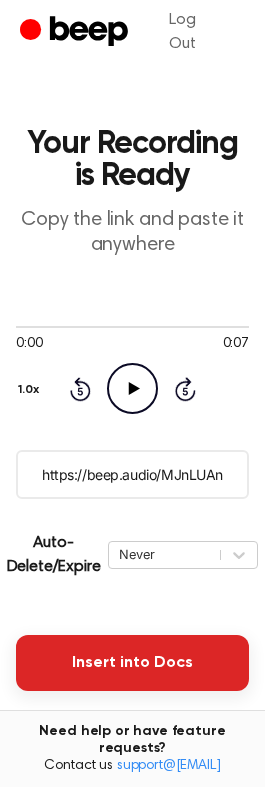click on "Insert into Docs" at bounding box center (132, 663) 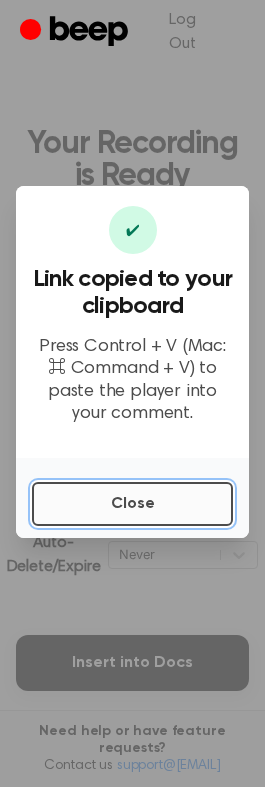 click on "Close" at bounding box center [132, 504] 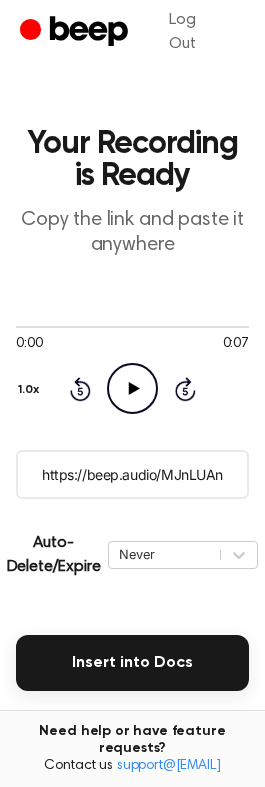 click on "Delete" at bounding box center (71, 731) 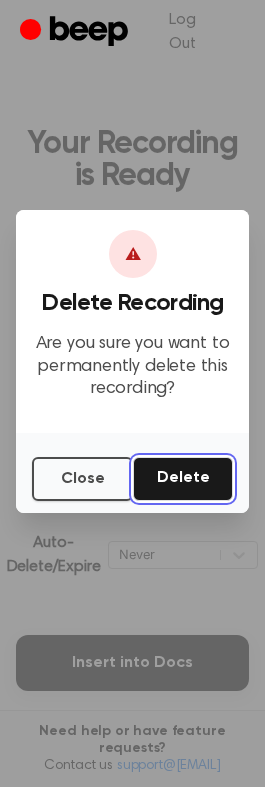 click on "Delete" at bounding box center (183, 479) 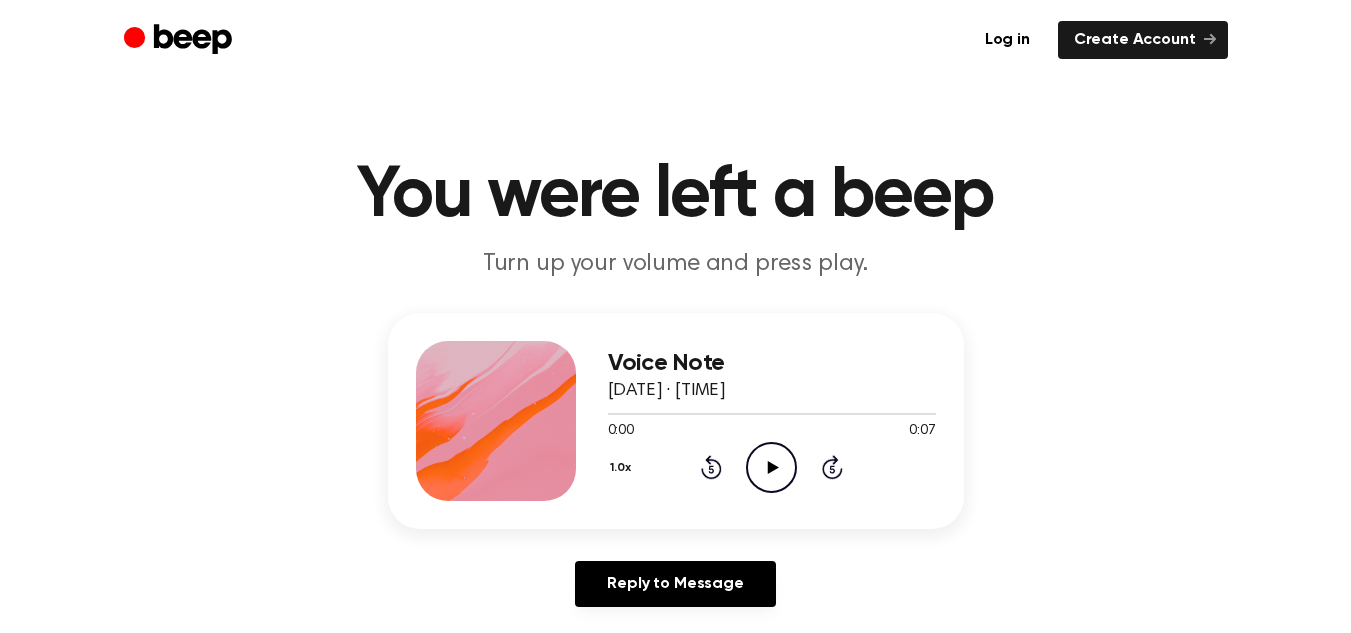 scroll, scrollTop: 0, scrollLeft: 0, axis: both 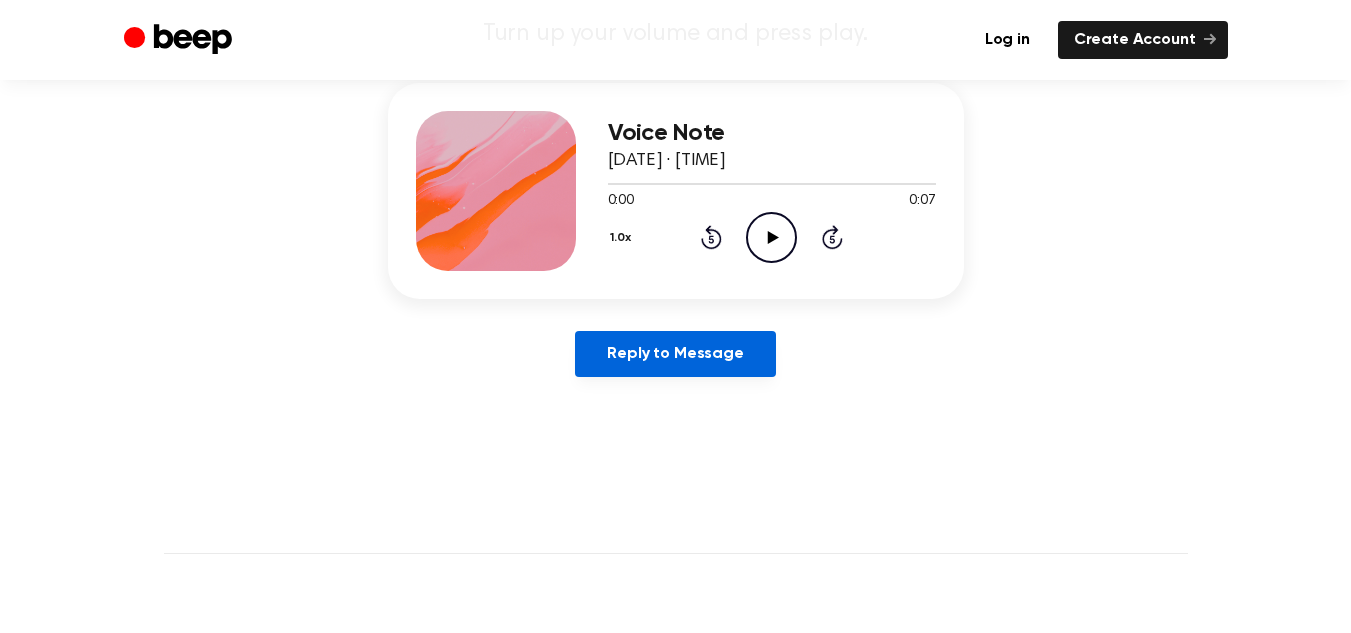click on "Reply to Message" at bounding box center (675, 354) 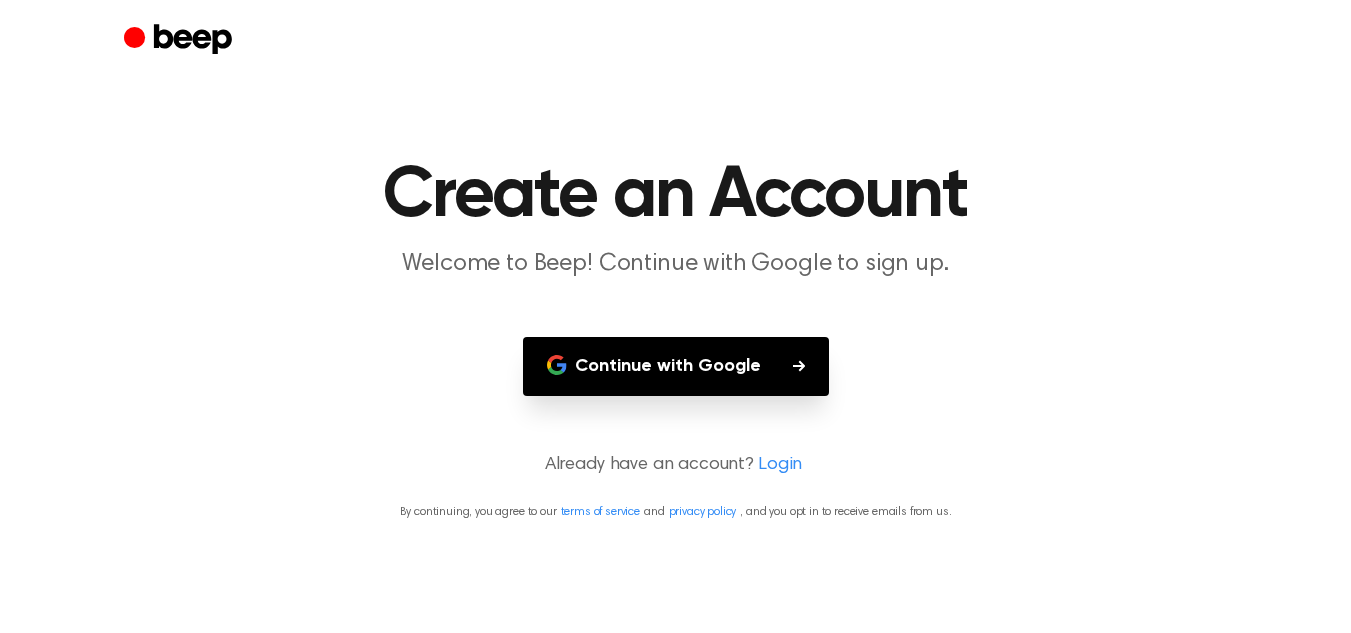 scroll, scrollTop: 0, scrollLeft: 0, axis: both 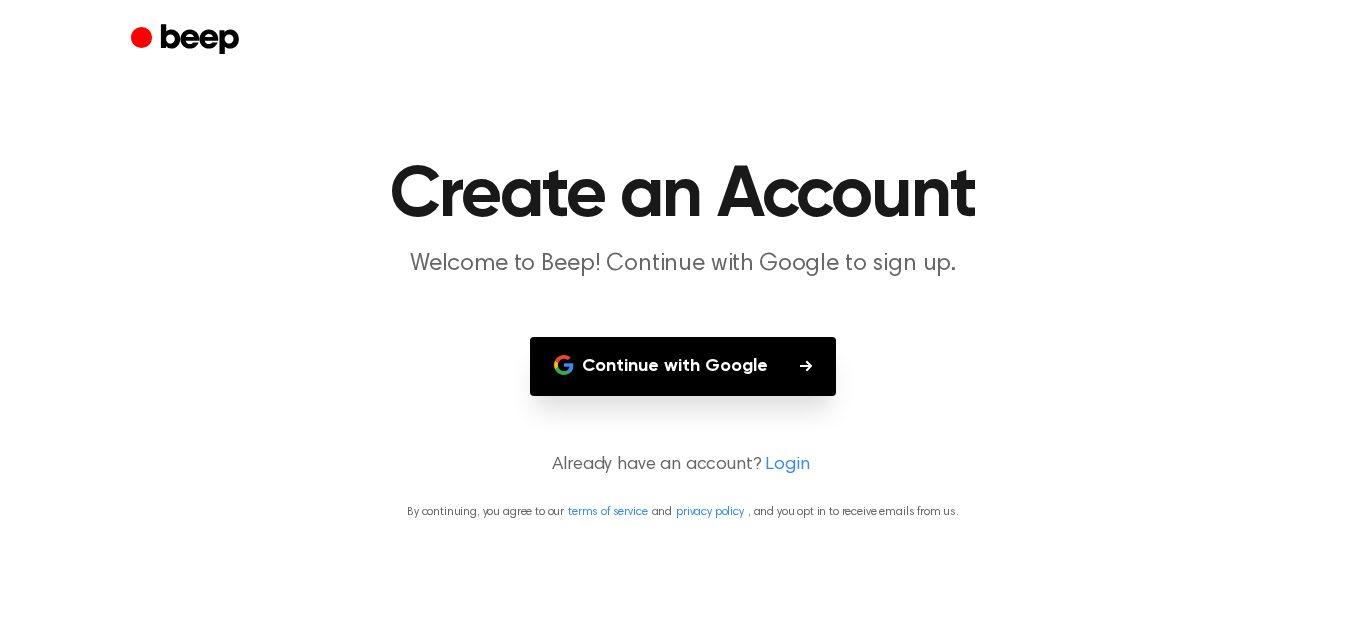 click on "Continue with Google" at bounding box center [683, 366] 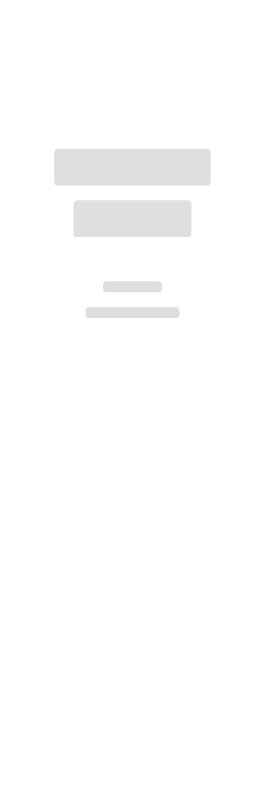 scroll, scrollTop: 0, scrollLeft: 0, axis: both 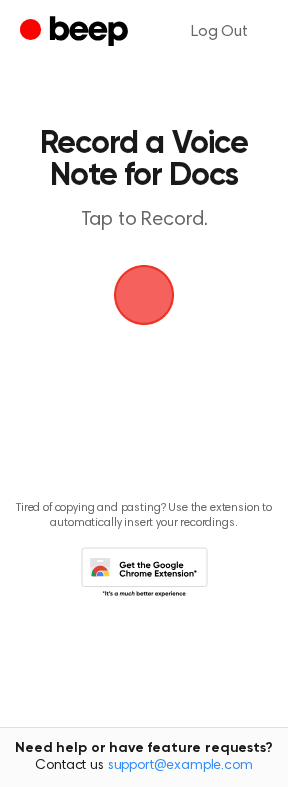 click at bounding box center (144, 295) 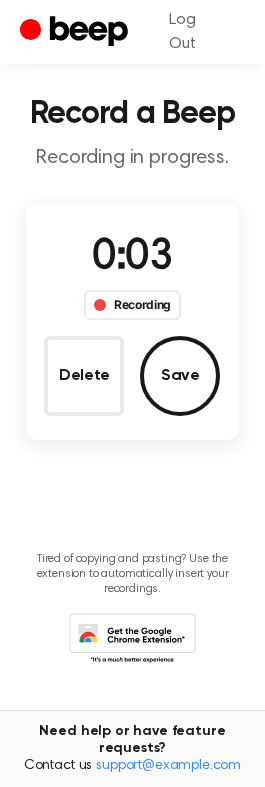scroll, scrollTop: 0, scrollLeft: 0, axis: both 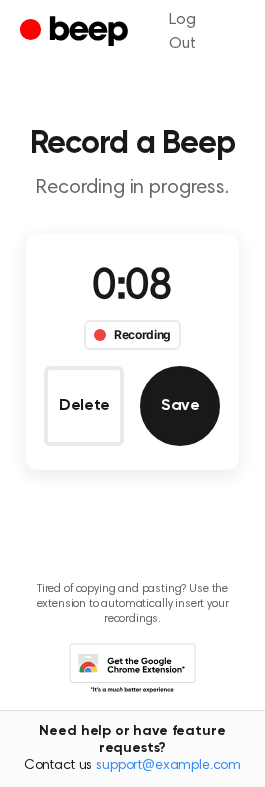 click on "Save" at bounding box center [180, 406] 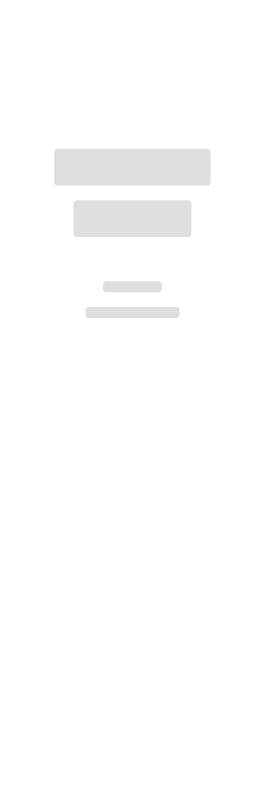 scroll, scrollTop: 0, scrollLeft: 0, axis: both 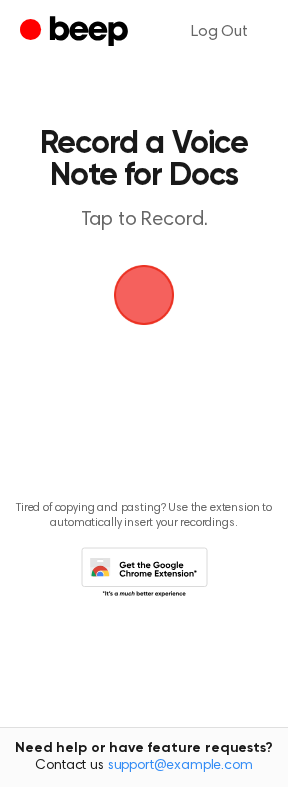 click at bounding box center (144, 295) 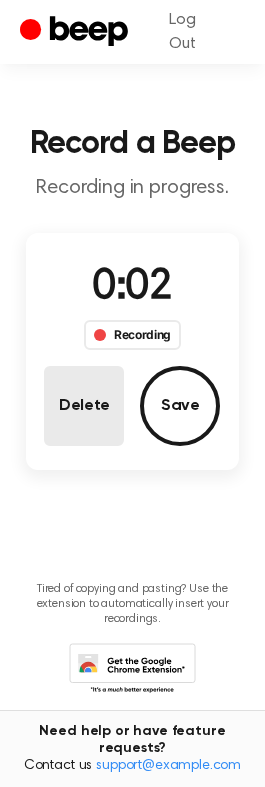 scroll, scrollTop: 30, scrollLeft: 0, axis: vertical 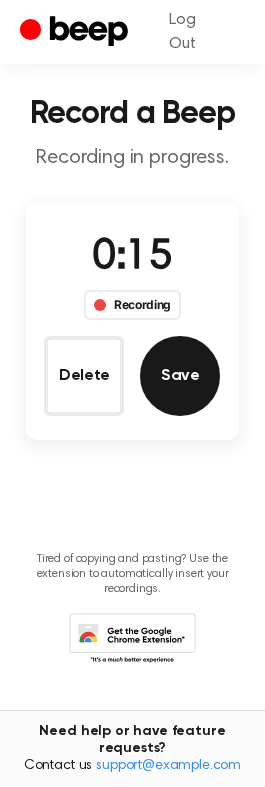 click on "Save" at bounding box center [180, 376] 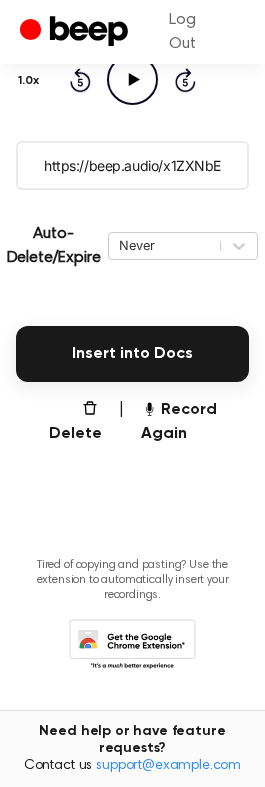 scroll, scrollTop: 313, scrollLeft: 0, axis: vertical 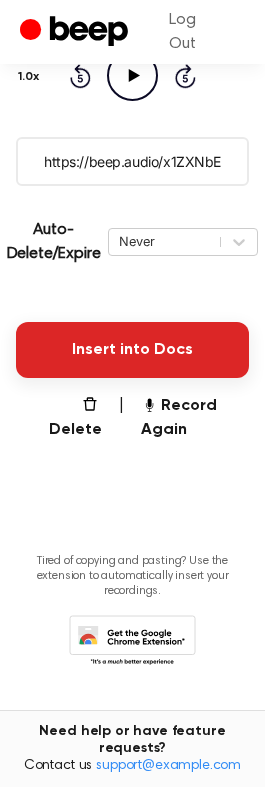 click on "Insert into Docs" at bounding box center (132, 350) 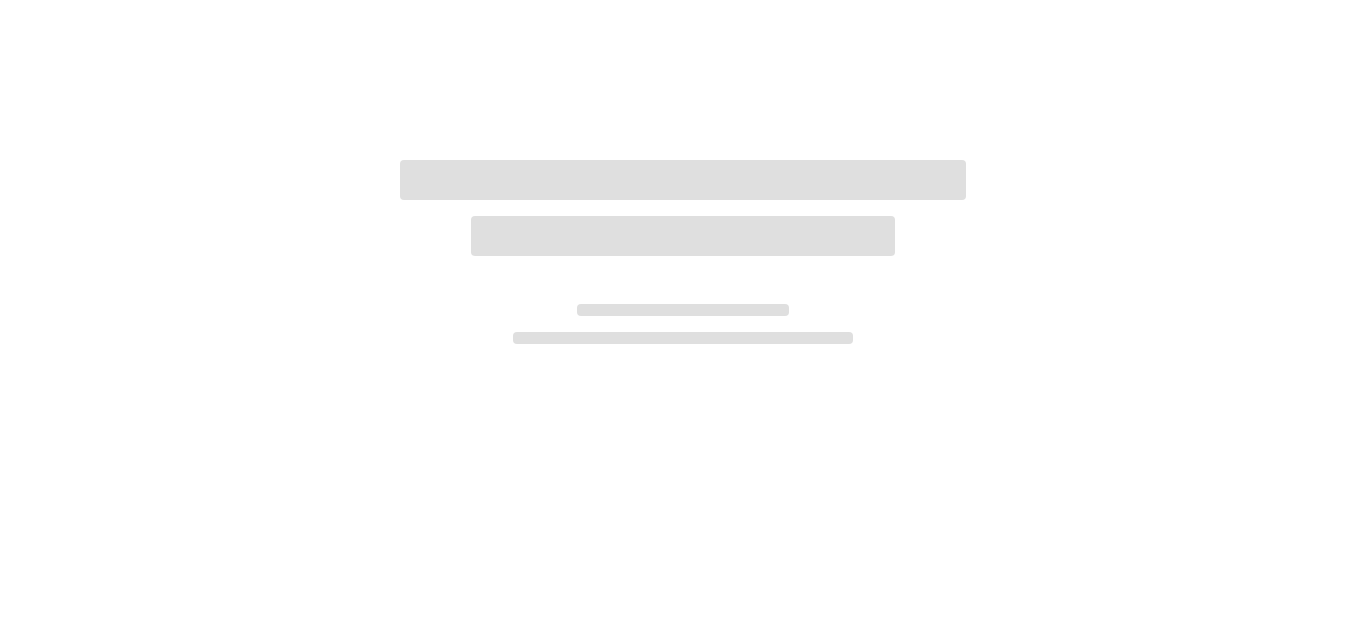 scroll, scrollTop: 0, scrollLeft: 0, axis: both 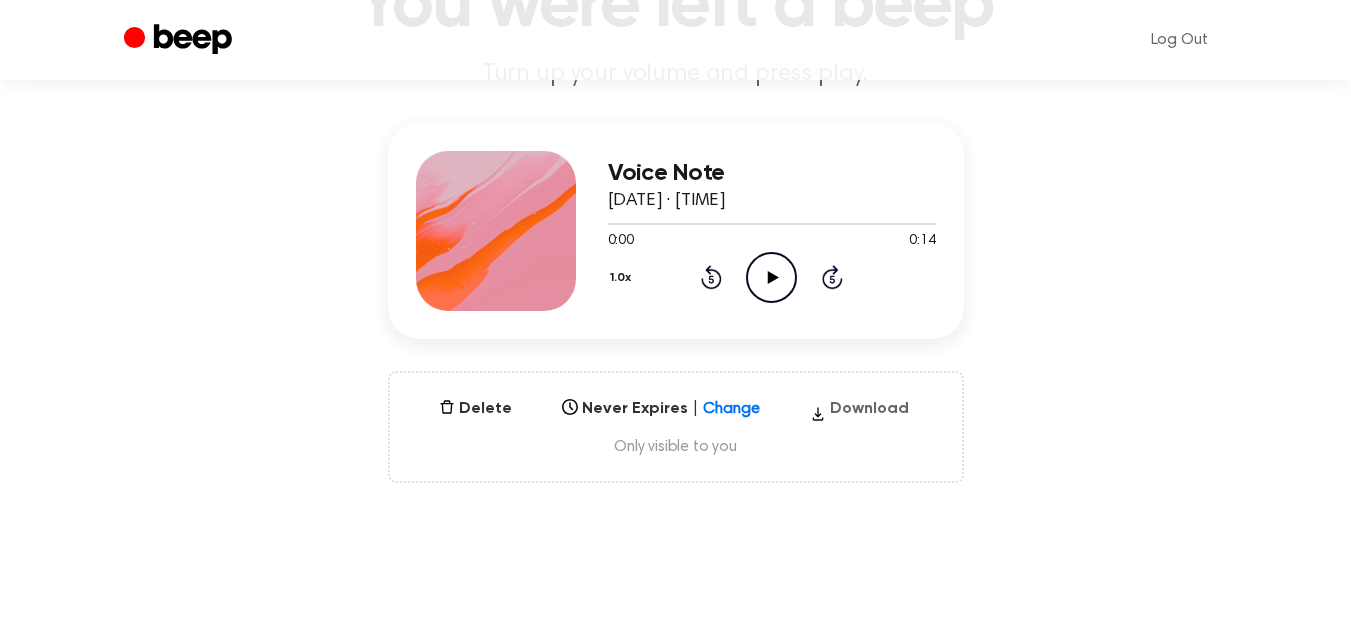 click on "Download" at bounding box center [859, 413] 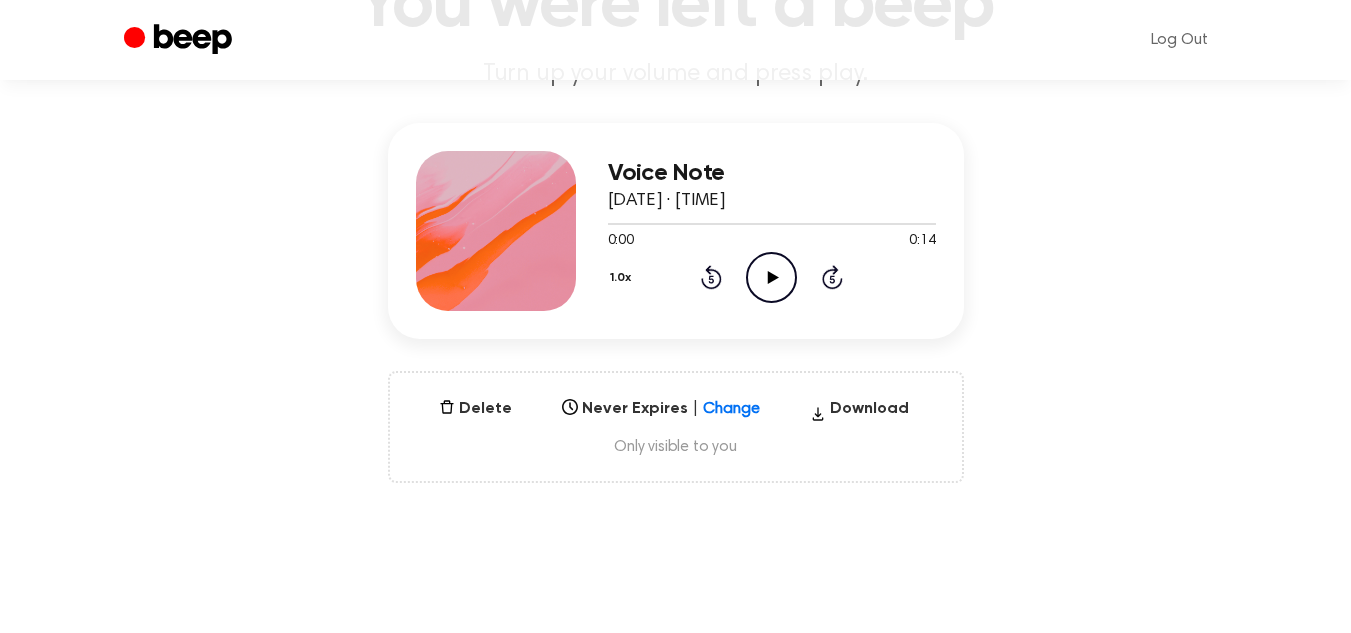 click on "Voice Note August 8, 2025 · 08:30 PM 0:00 0:14 Your browser does not support the [object Object] element. 1.0x Rewind 5 seconds Play Audio Skip 5 seconds Delete Never Expires | Change Select... Download Only visible to you" at bounding box center [675, 303] 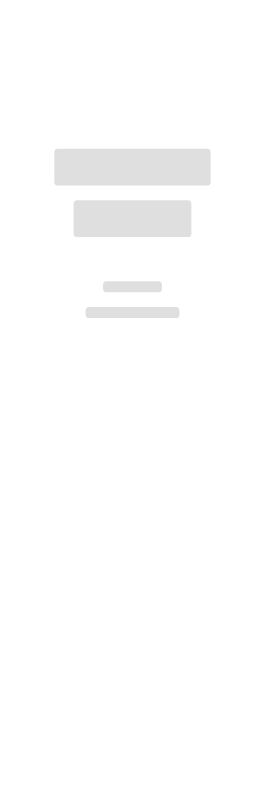 scroll, scrollTop: 0, scrollLeft: 0, axis: both 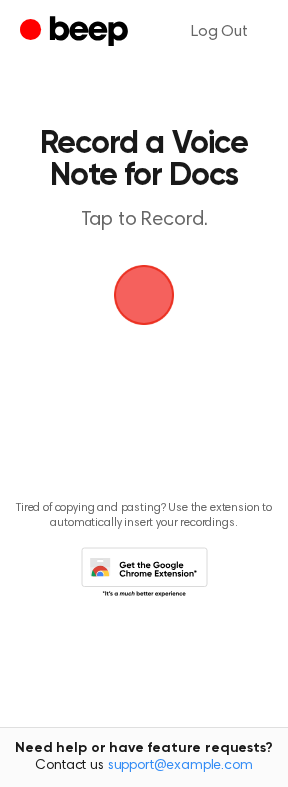 click at bounding box center (144, 295) 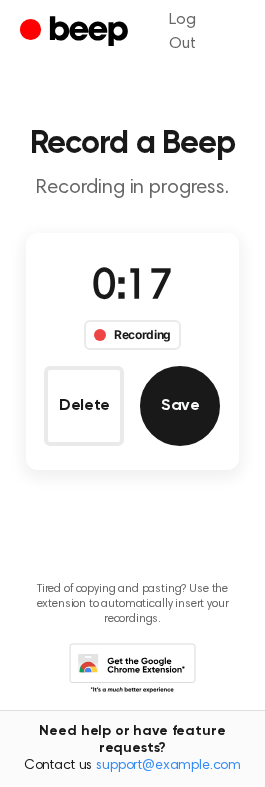 click on "Save" at bounding box center (180, 406) 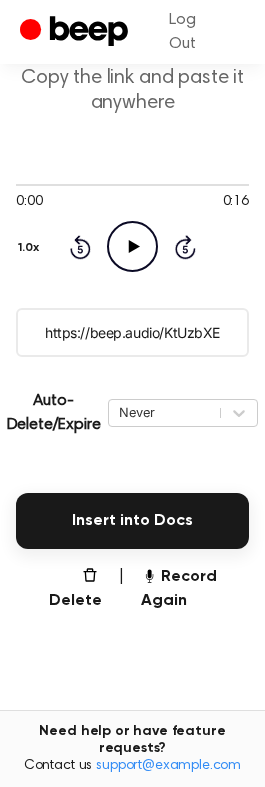 scroll, scrollTop: 313, scrollLeft: 0, axis: vertical 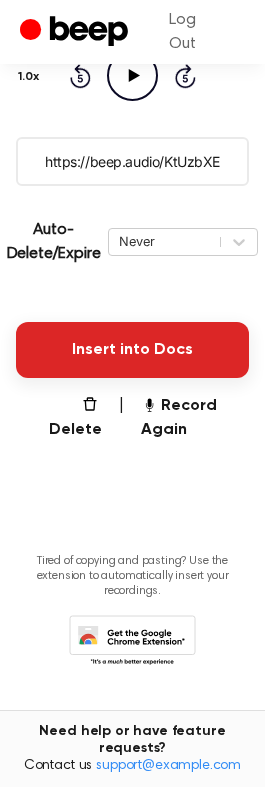 click on "Insert into Docs" at bounding box center (132, 350) 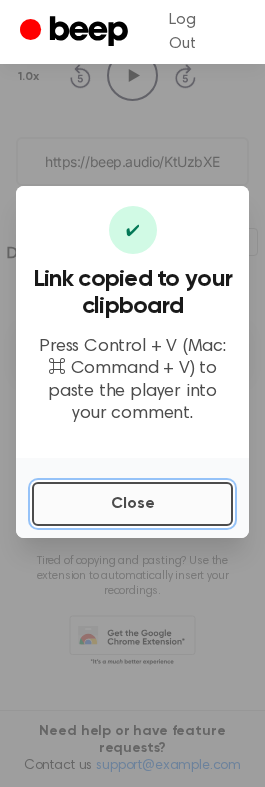 click on "Close" at bounding box center (132, 504) 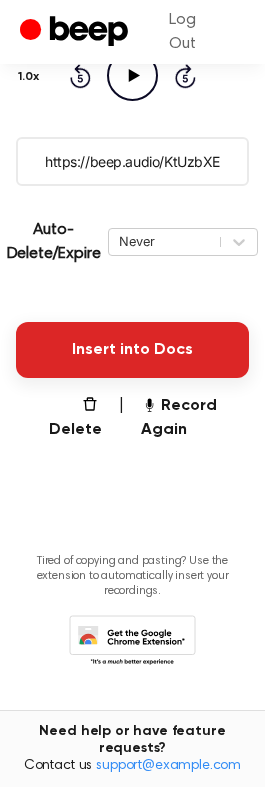 click on "Insert into Docs" at bounding box center [132, 350] 